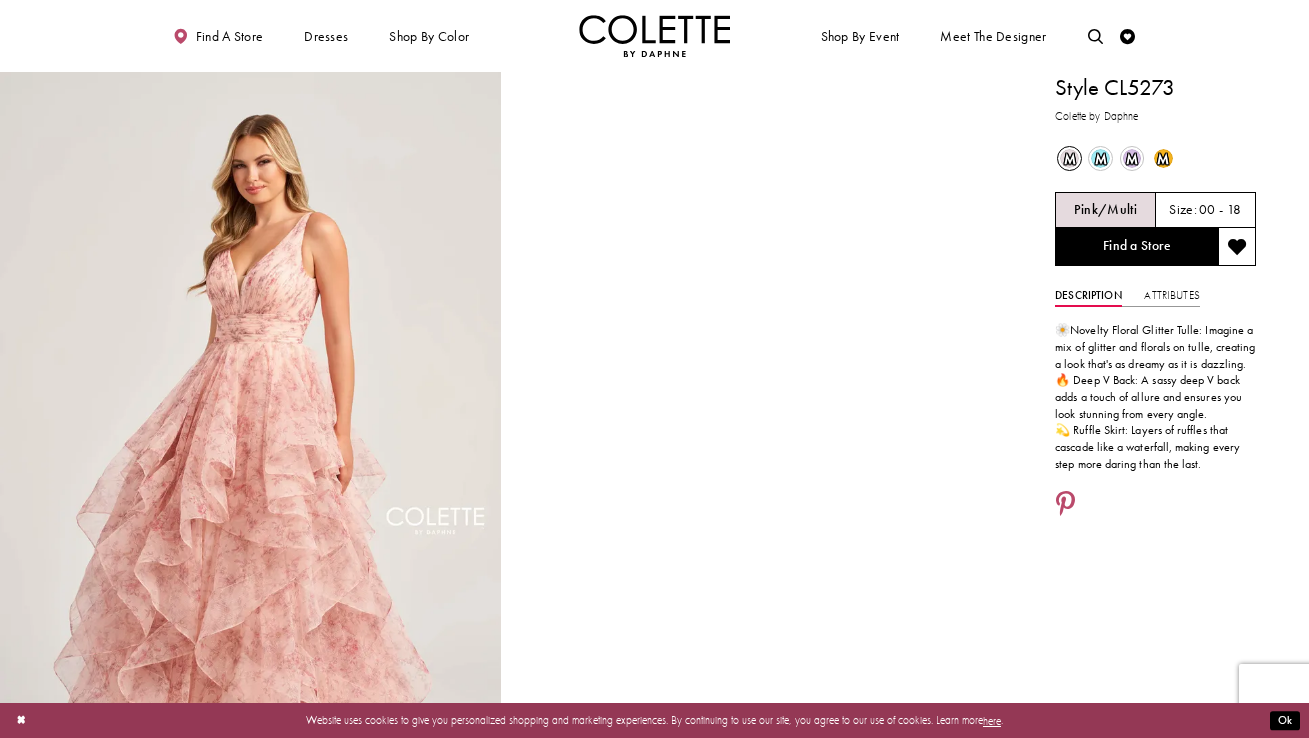 click on "m" at bounding box center [1100, 158] 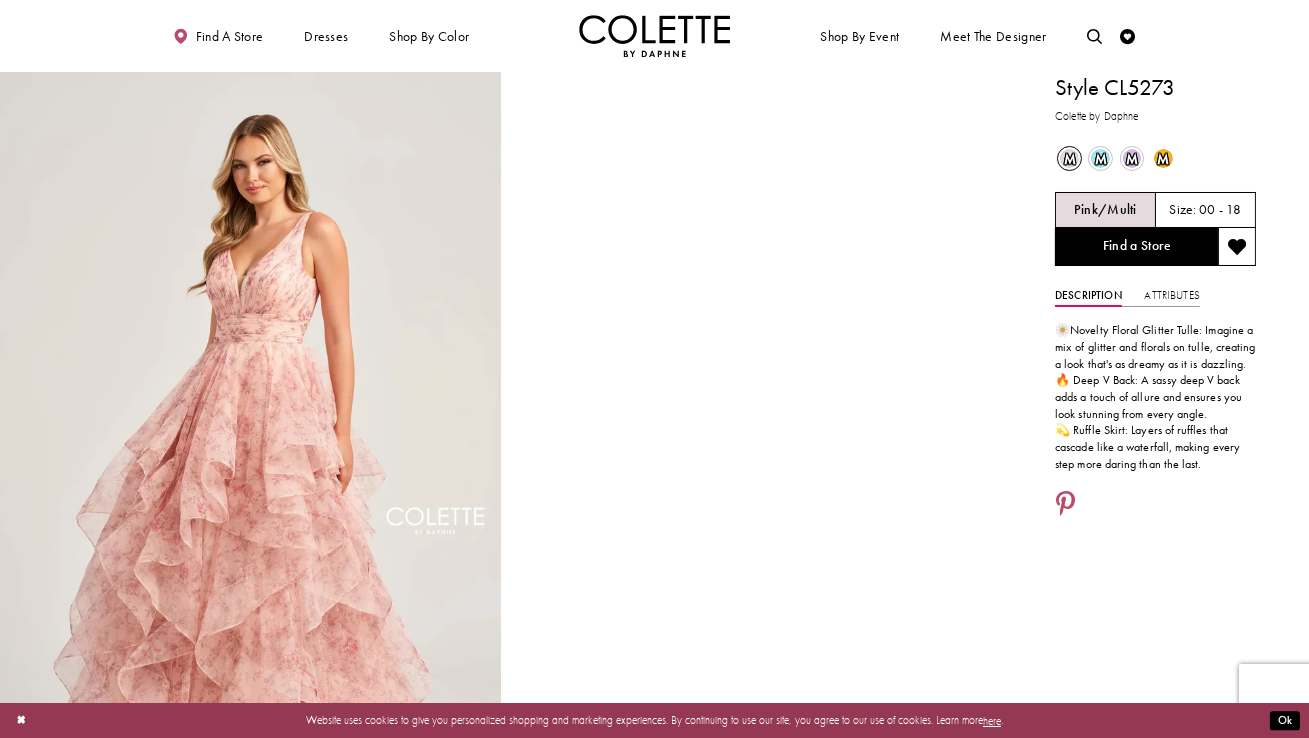scroll, scrollTop: 0, scrollLeft: 0, axis: both 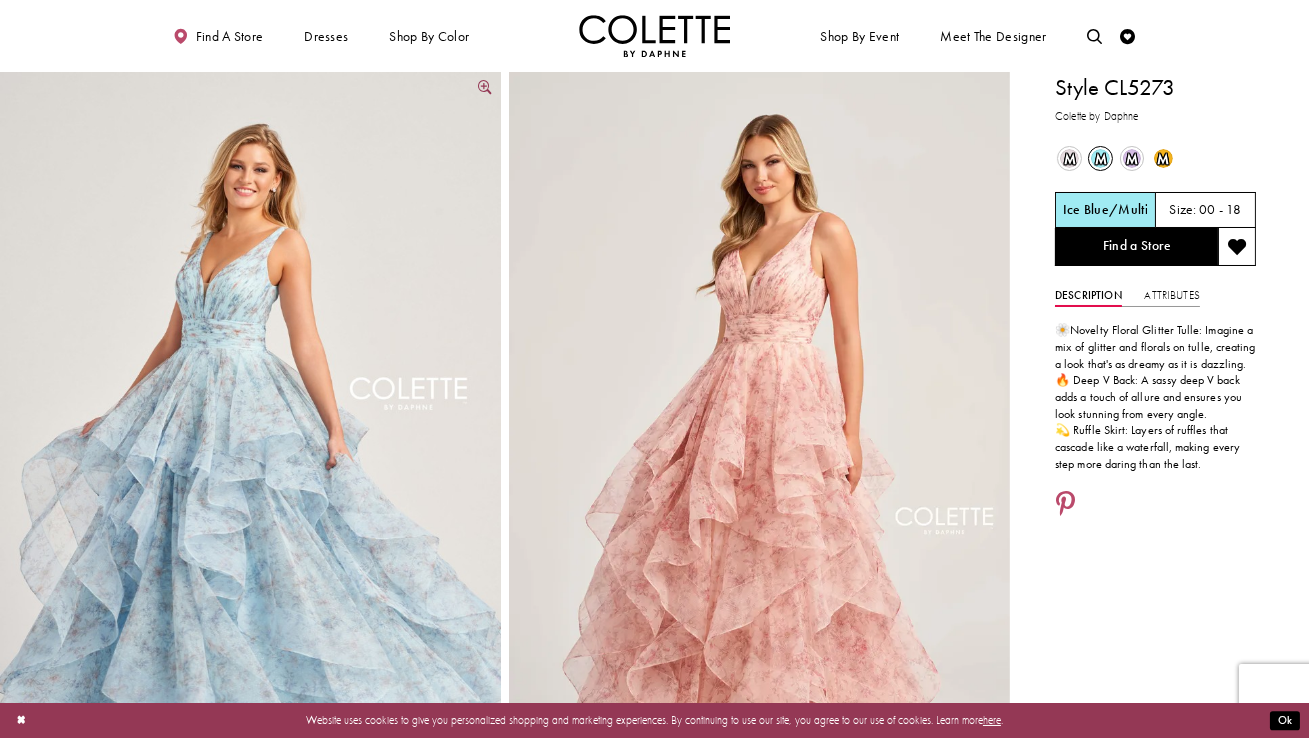 click at bounding box center (250, 448) 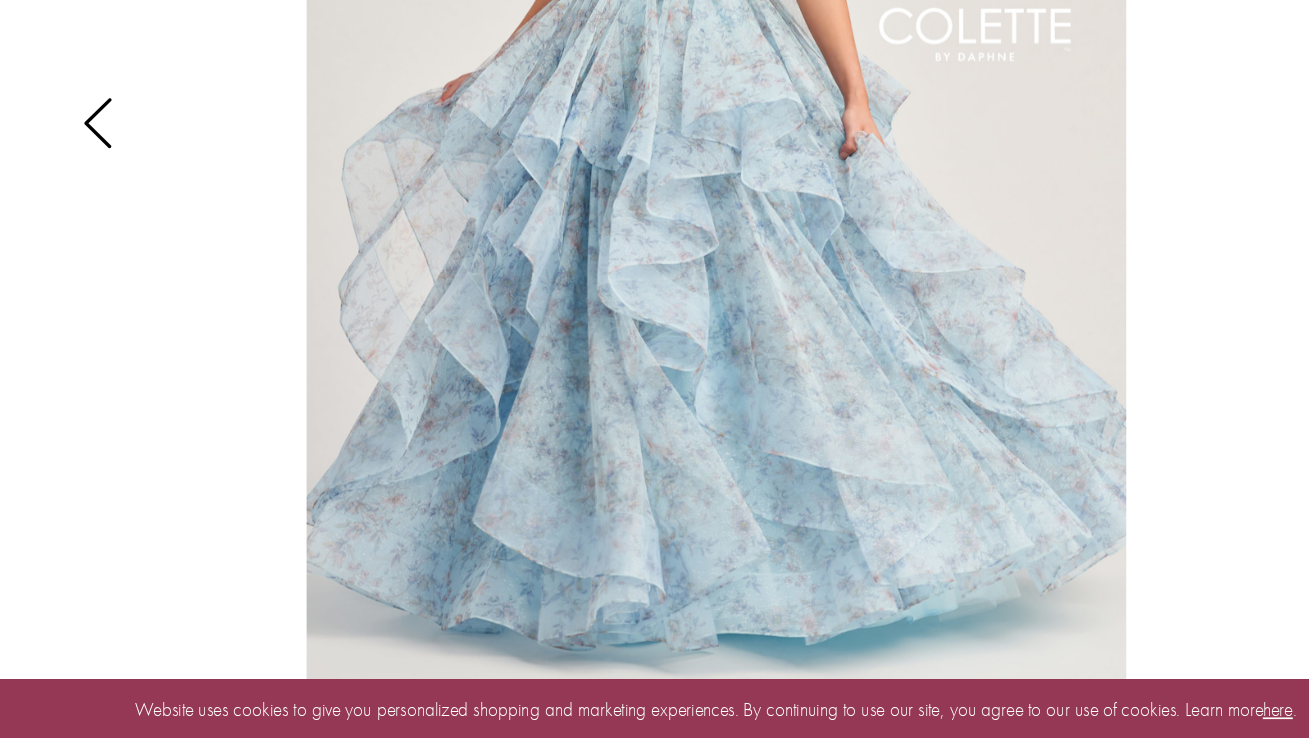 scroll, scrollTop: 0, scrollLeft: 0, axis: both 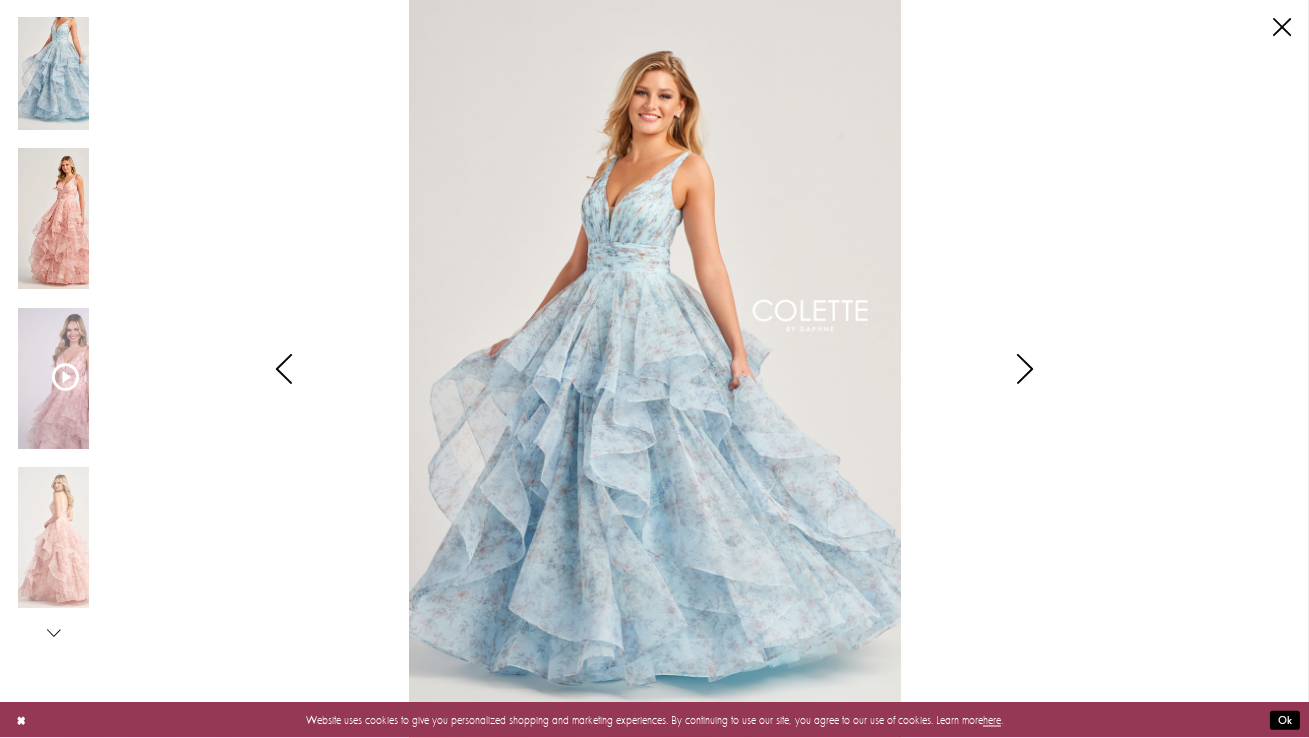click at bounding box center [65, 218] 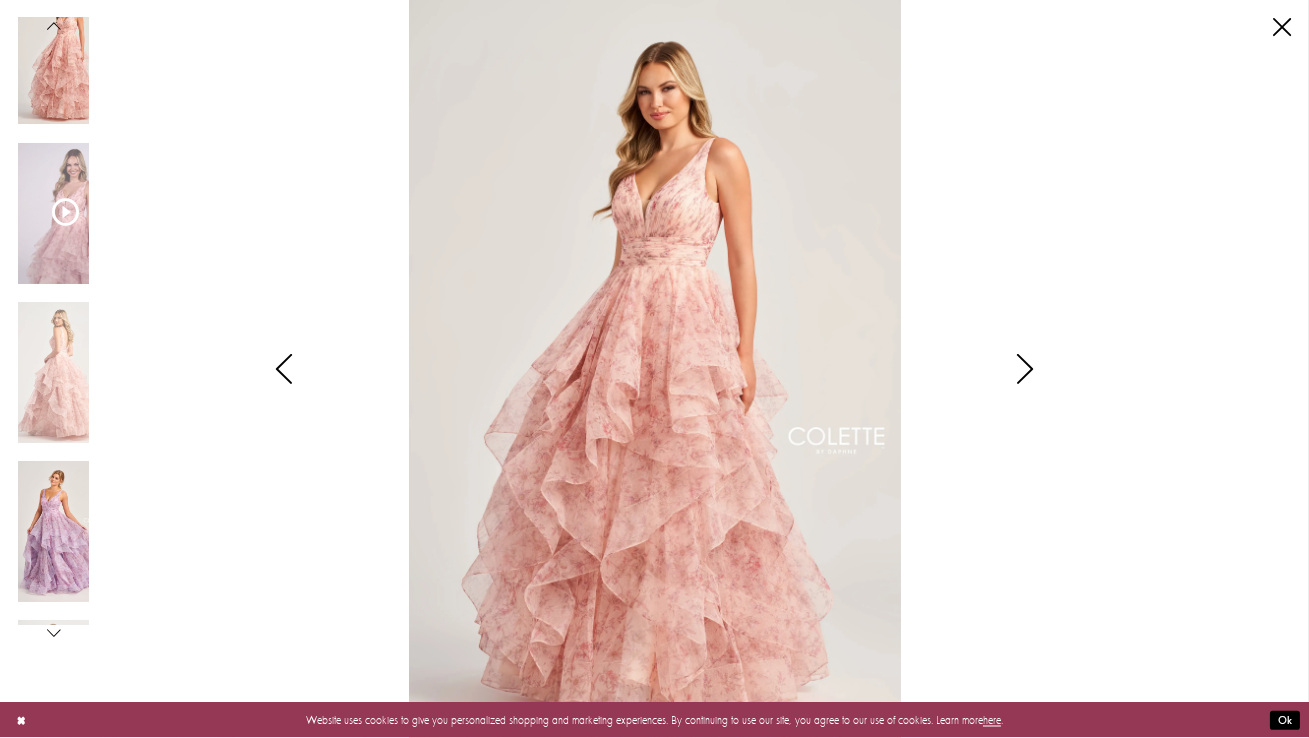 click at bounding box center (65, 531) 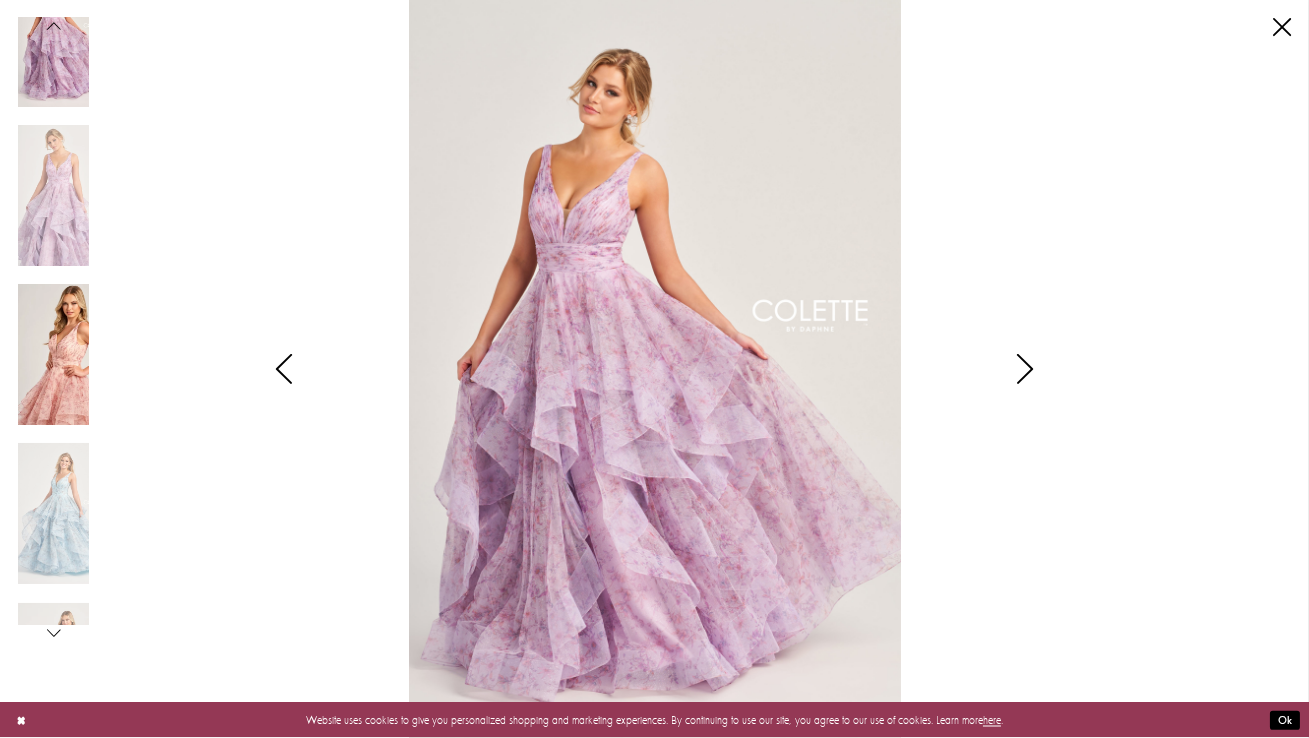 click at bounding box center (65, 354) 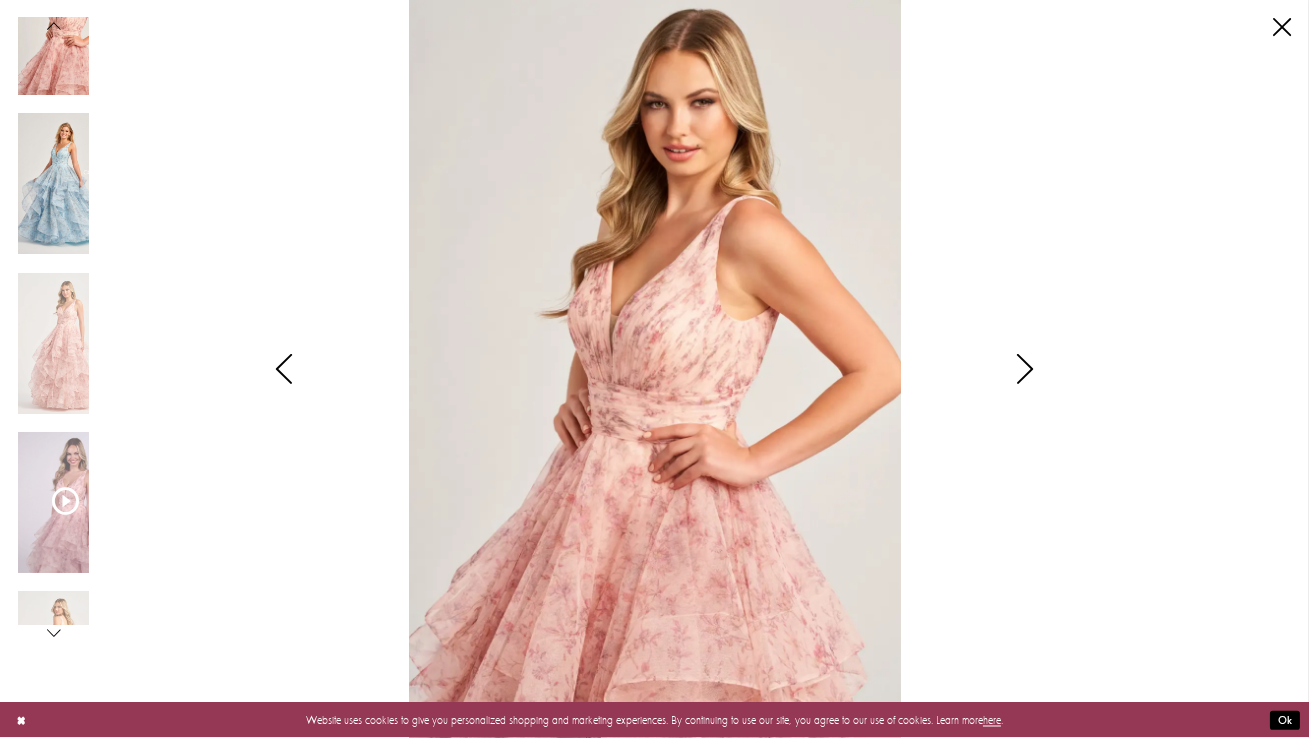 click at bounding box center [65, 183] 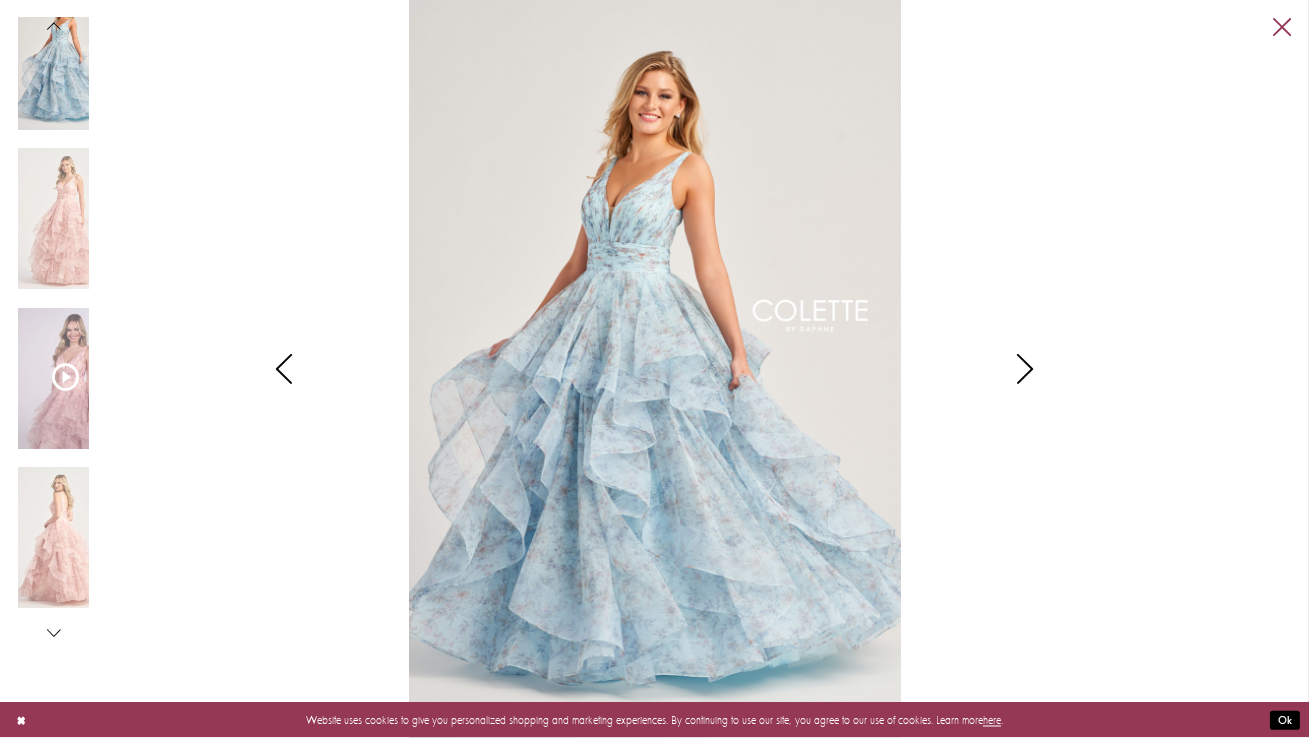 click on "Close" at bounding box center [1282, 27] 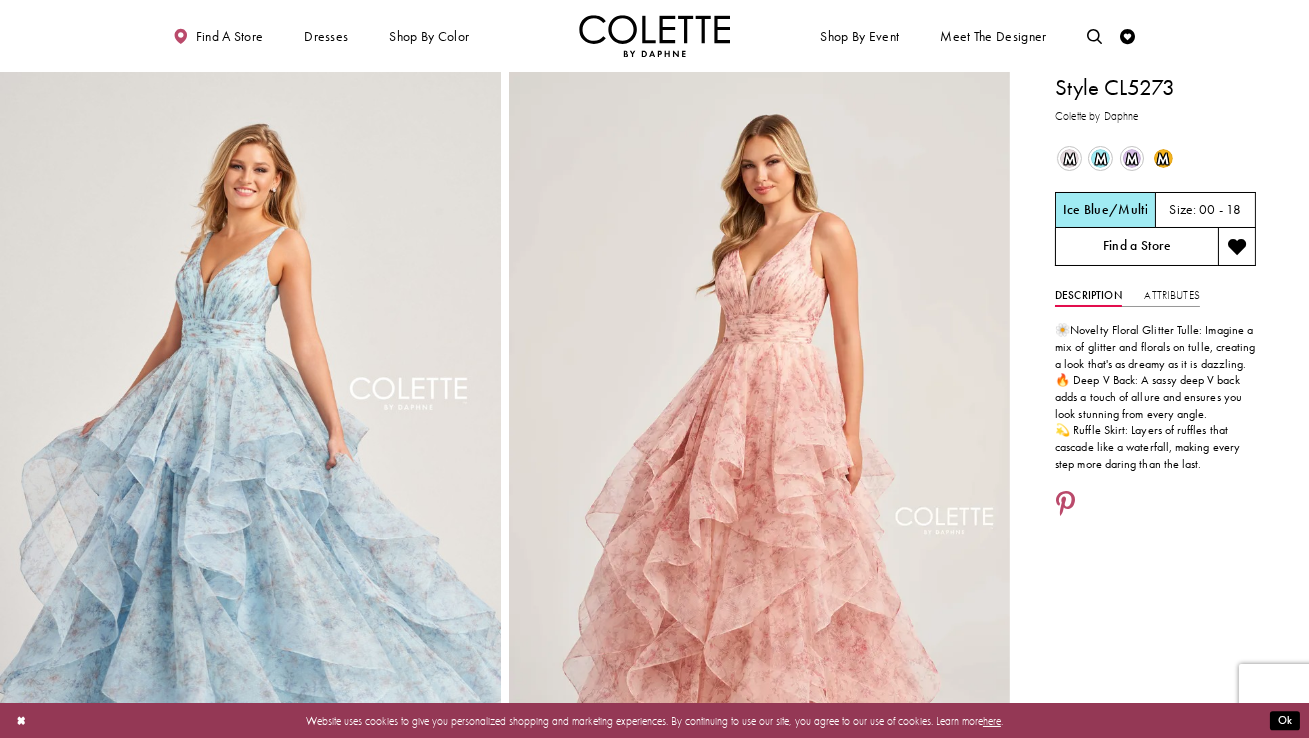 click on "Find a Store" at bounding box center [1136, 247] 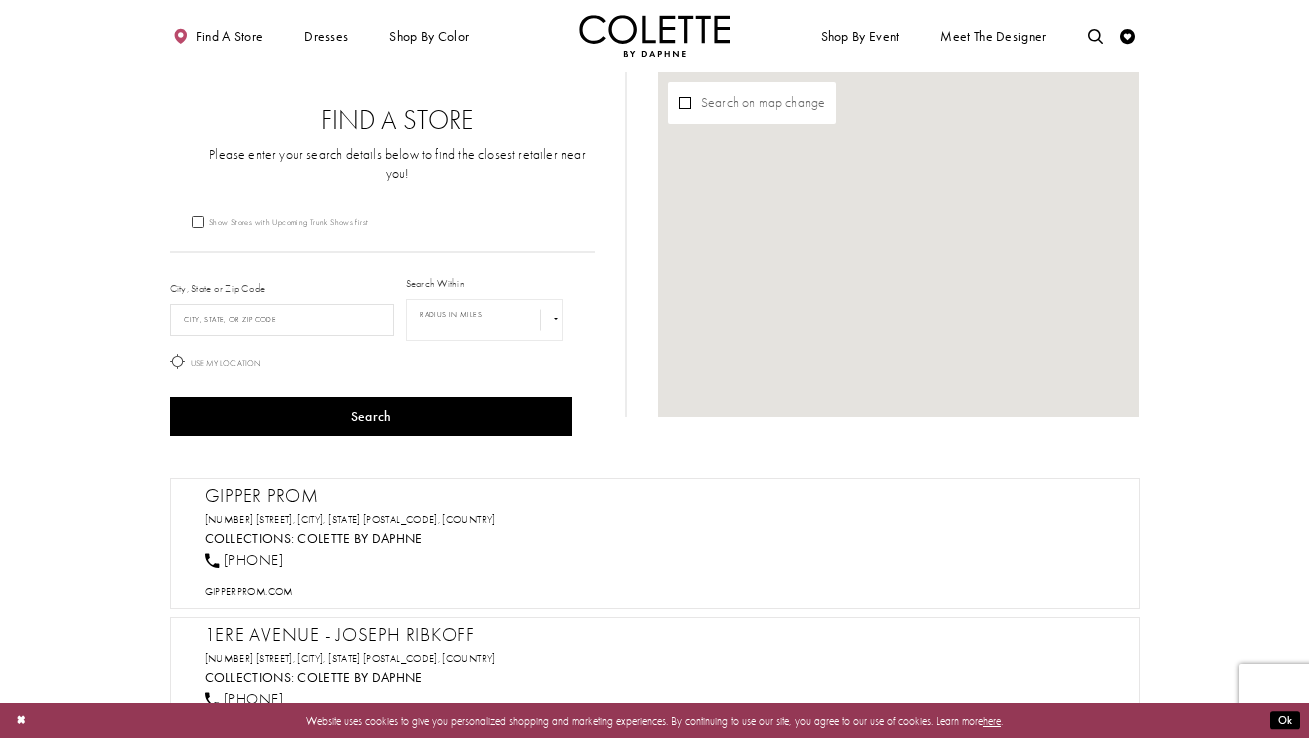 scroll, scrollTop: 0, scrollLeft: 0, axis: both 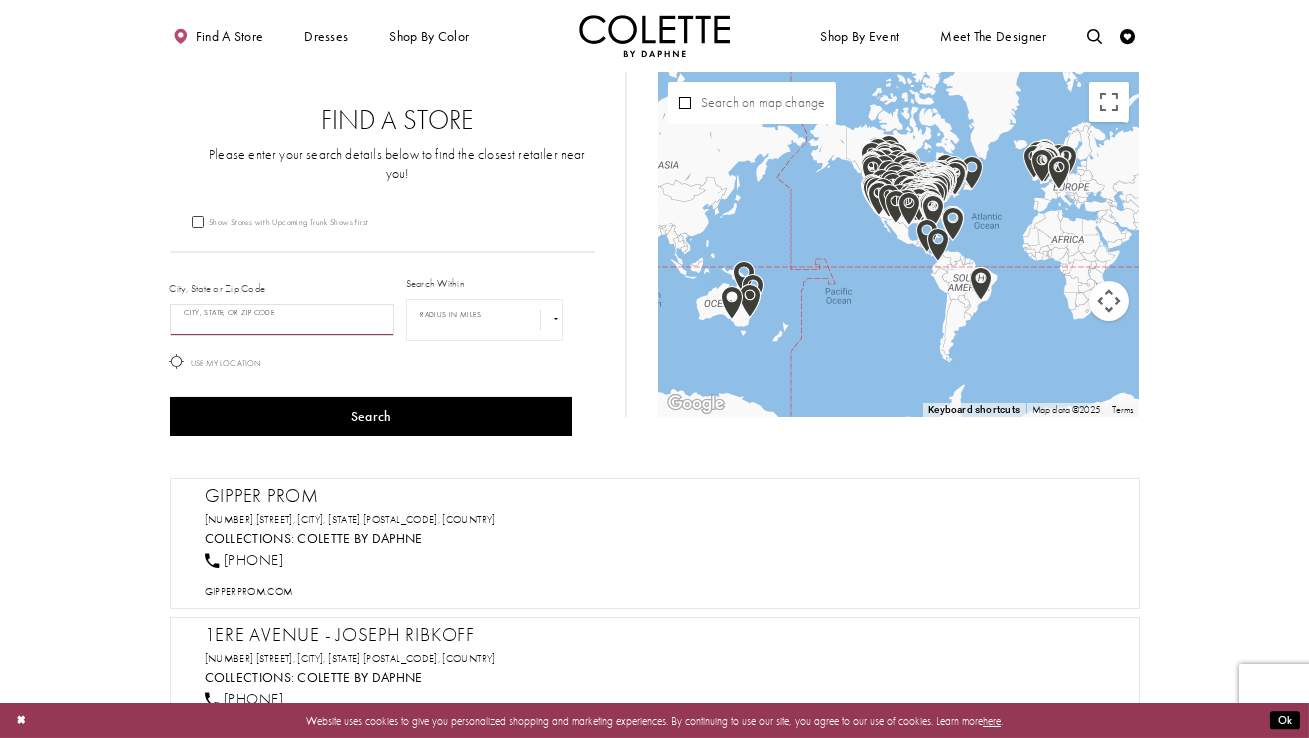 click at bounding box center (282, 320) 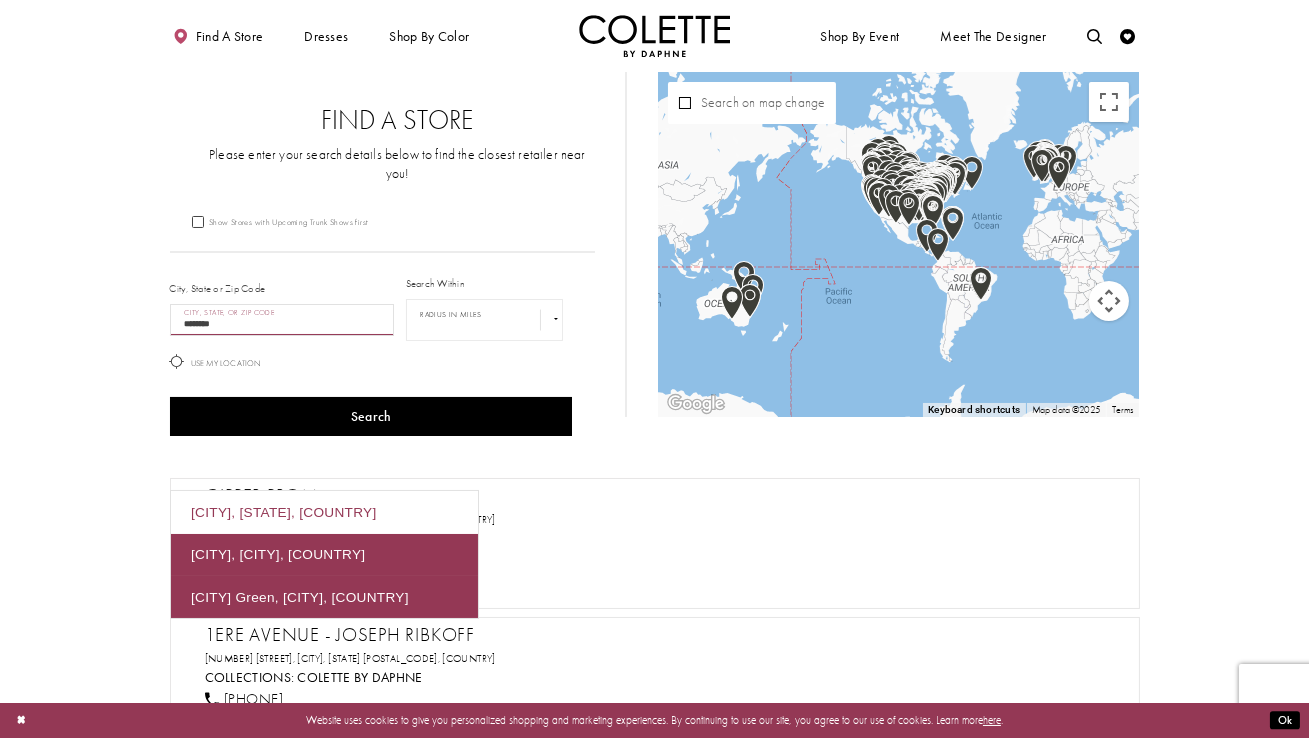click on "[CITY], [STATE], [COUNTRY]" at bounding box center (324, 512) 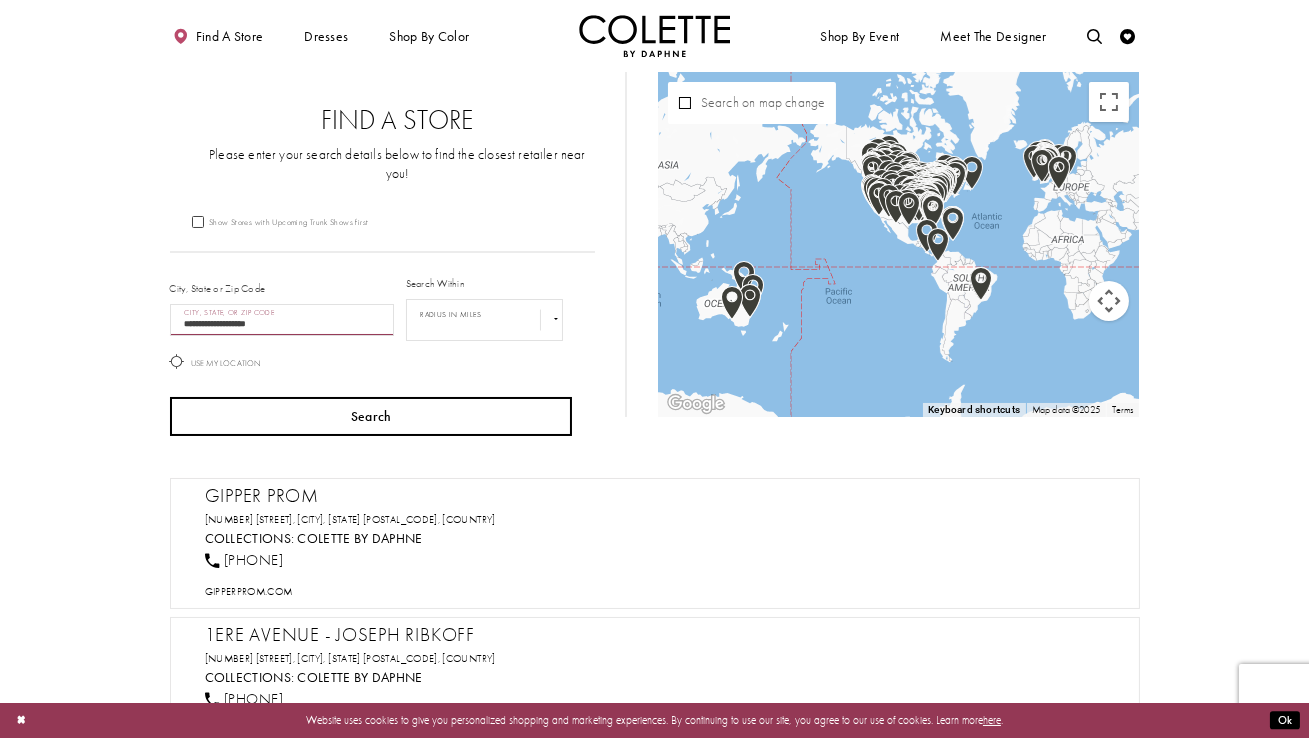 type on "**********" 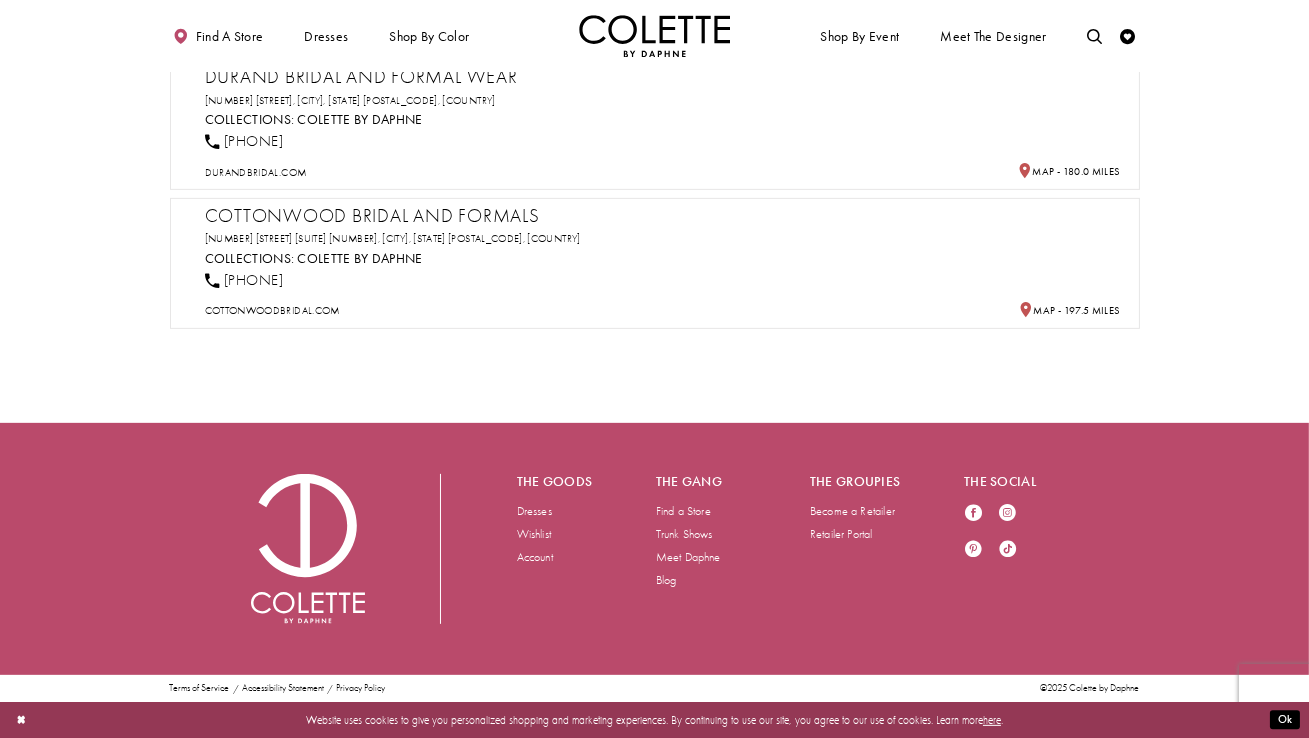 scroll, scrollTop: 1800, scrollLeft: 0, axis: vertical 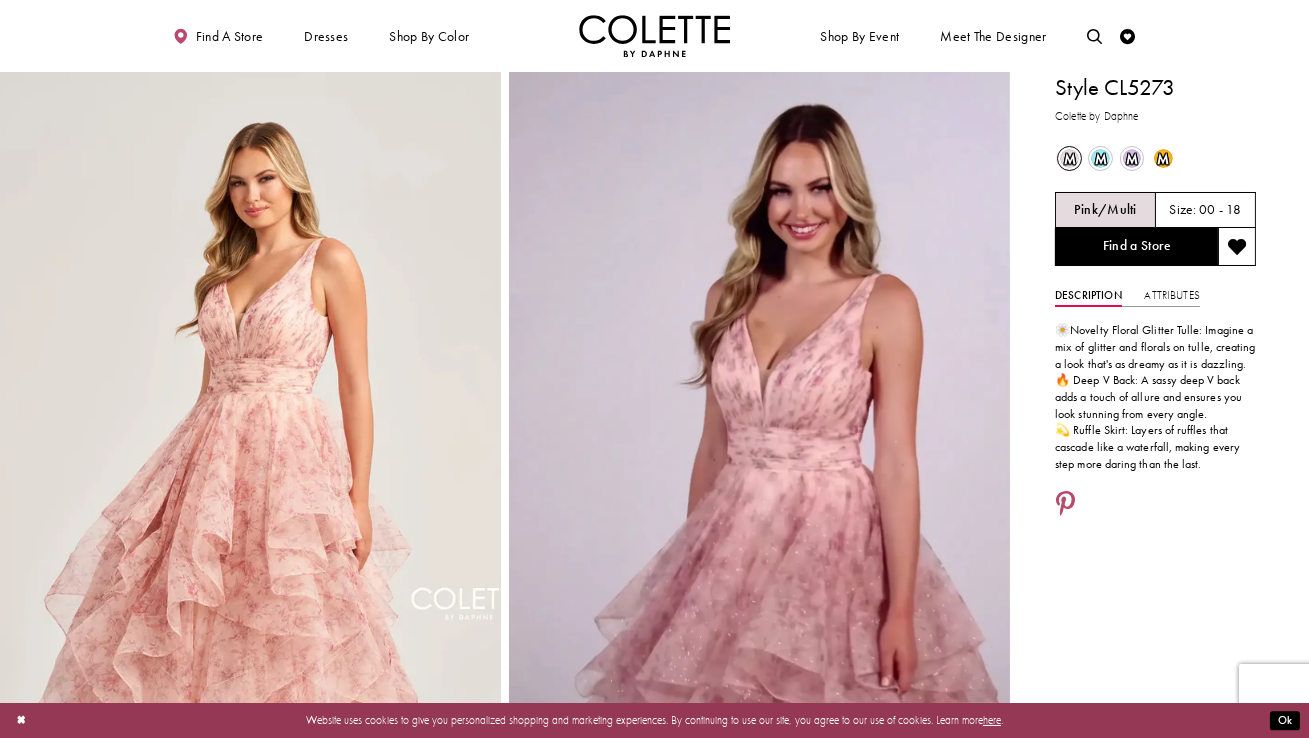 click on "m" at bounding box center [1100, 158] 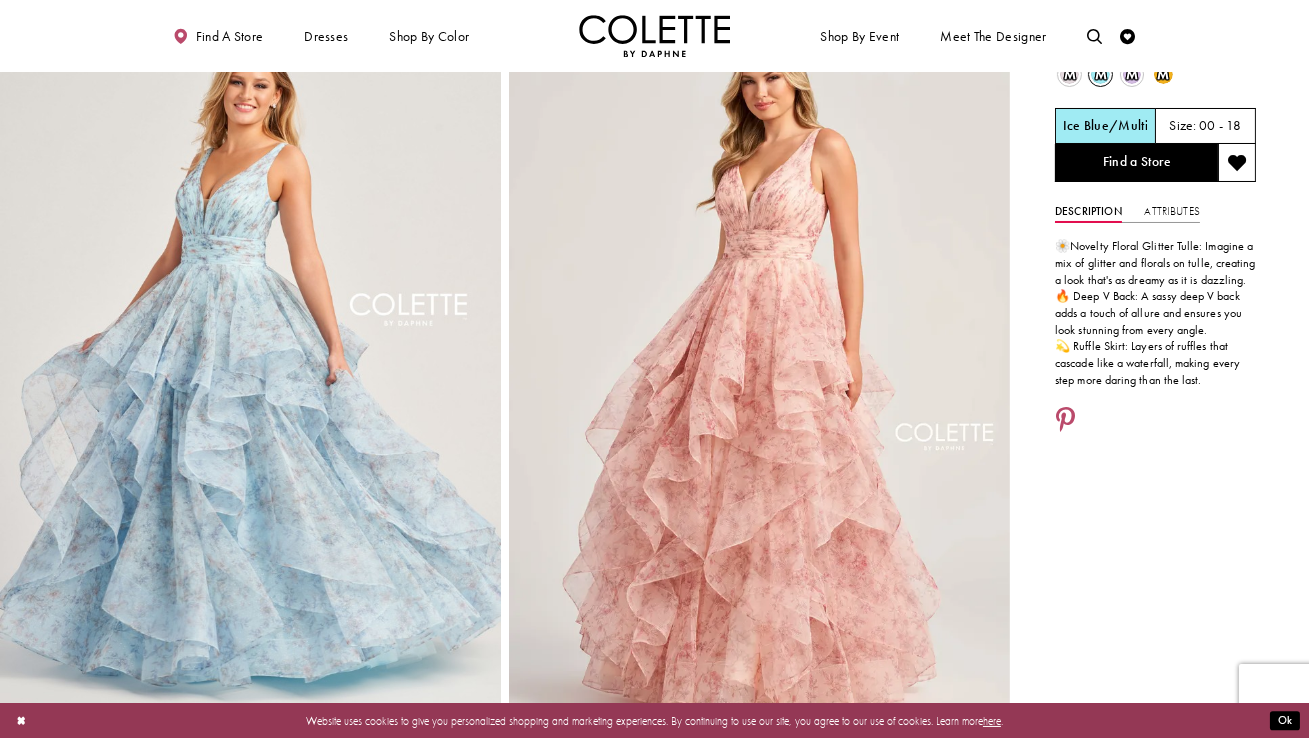 scroll, scrollTop: 139, scrollLeft: 0, axis: vertical 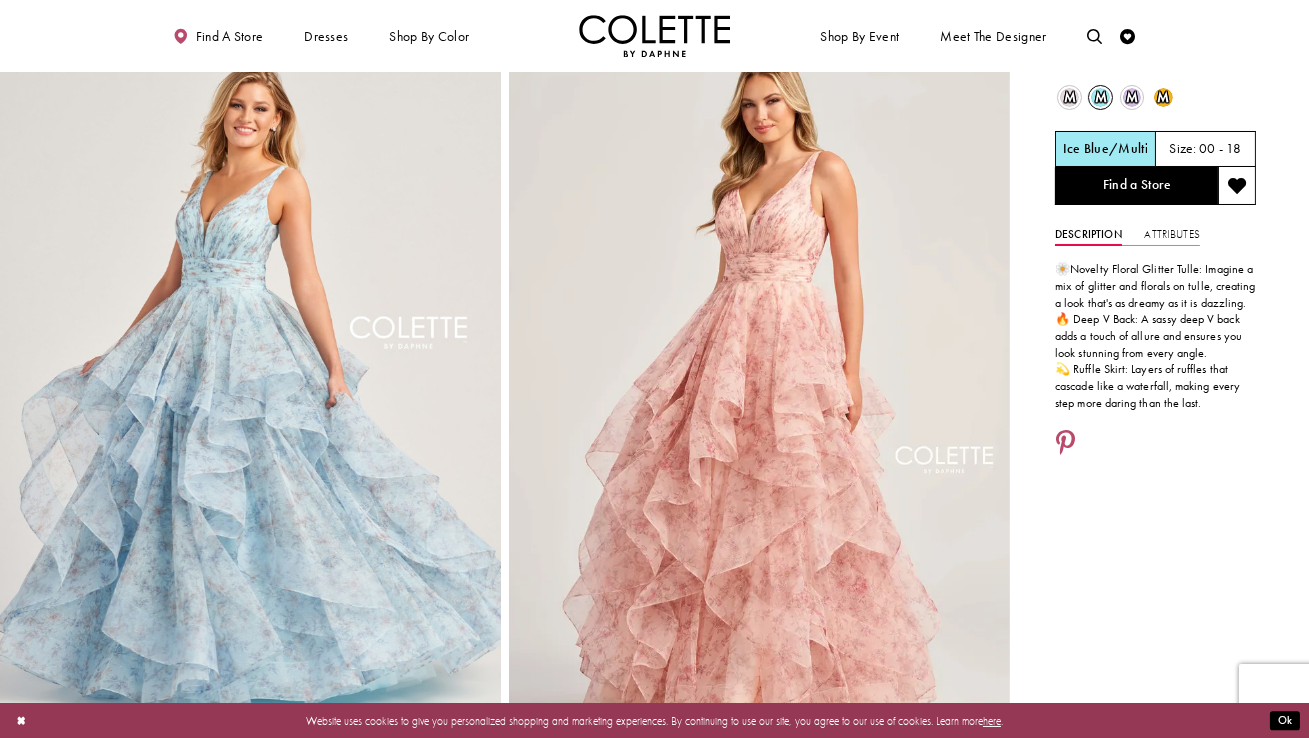 click at bounding box center (250, 387) 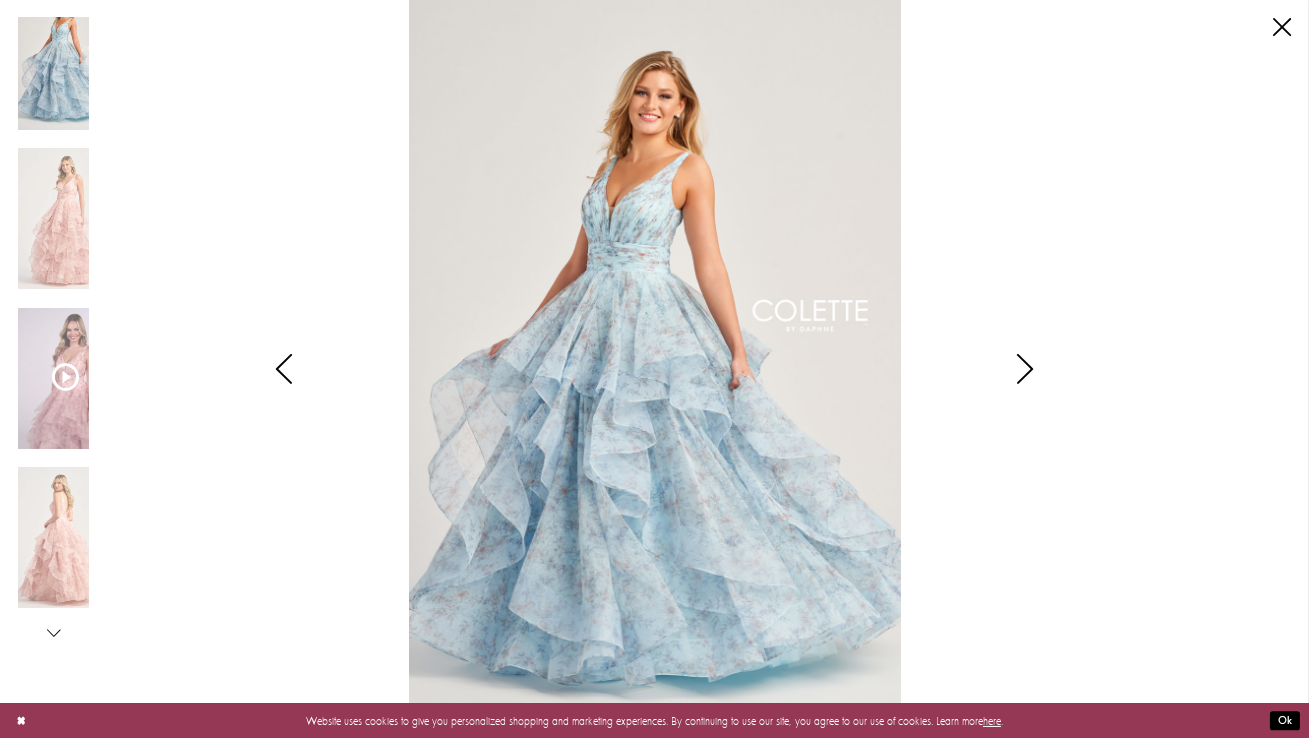 click at bounding box center [655, 369] 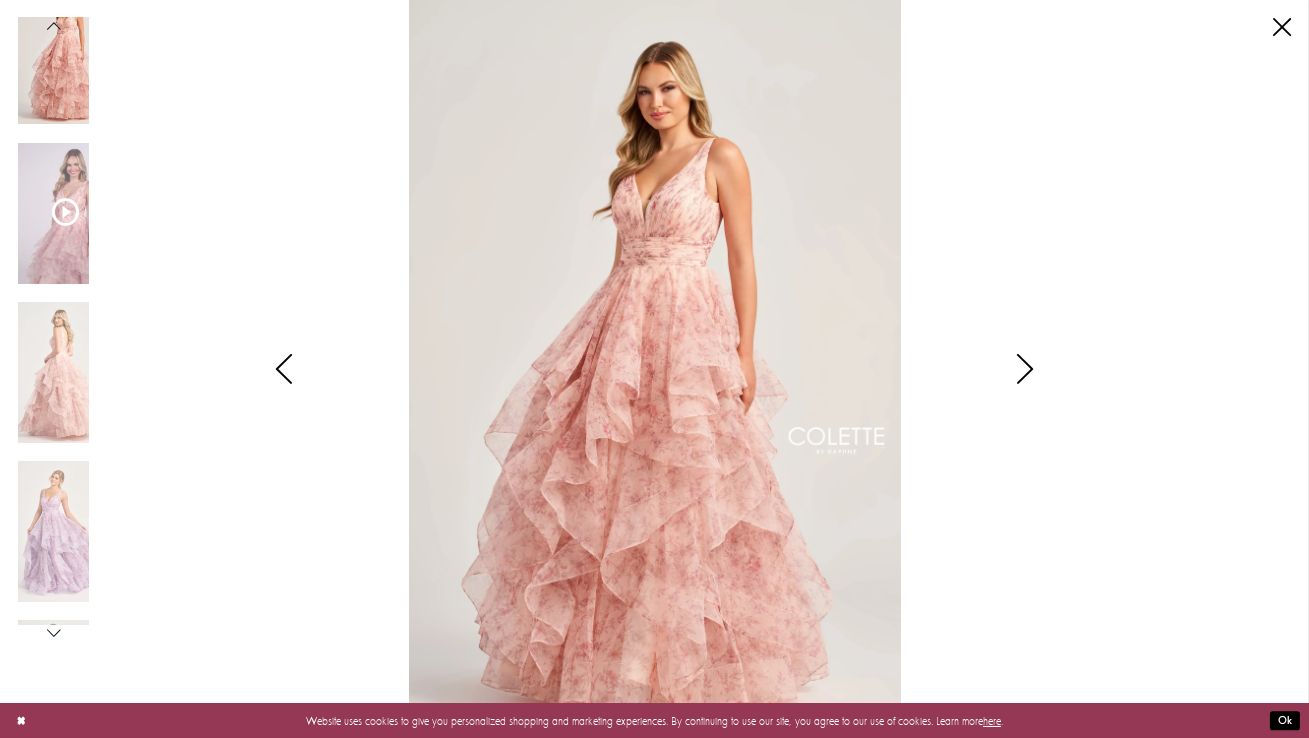click at bounding box center (284, 369) 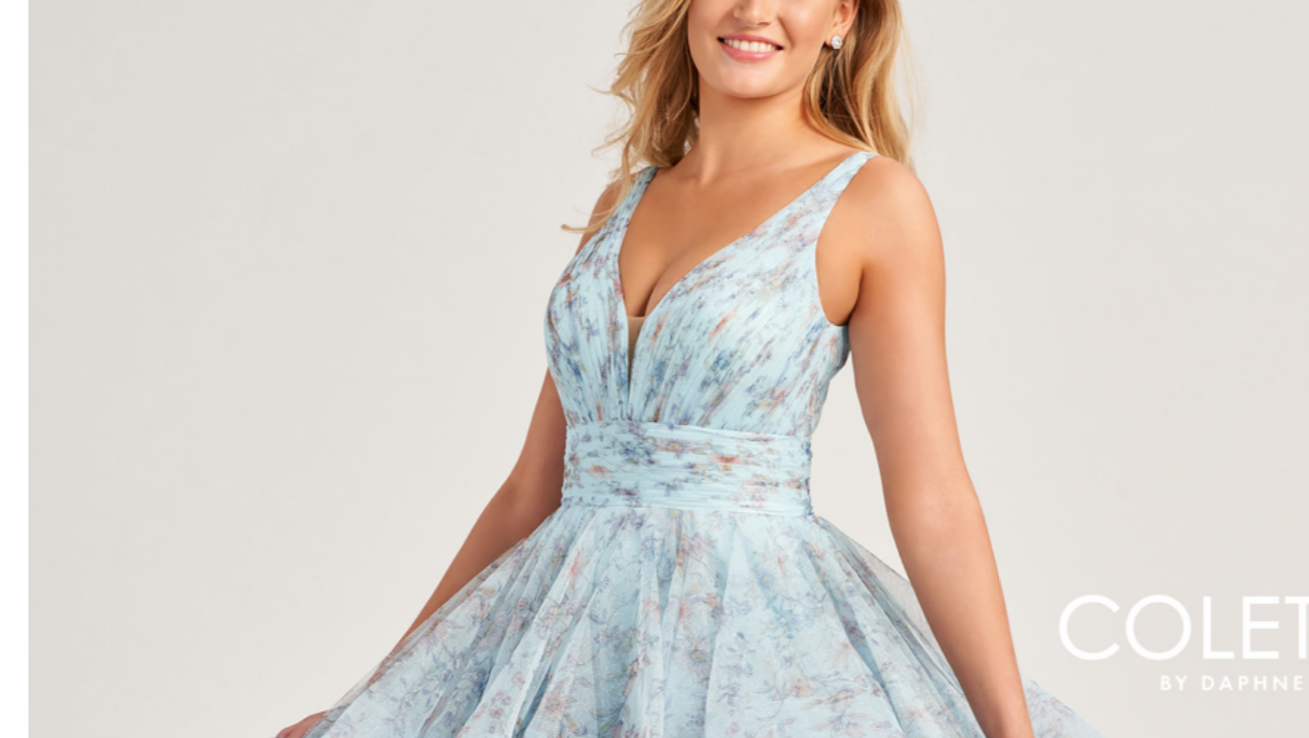 scroll, scrollTop: 139, scrollLeft: 0, axis: vertical 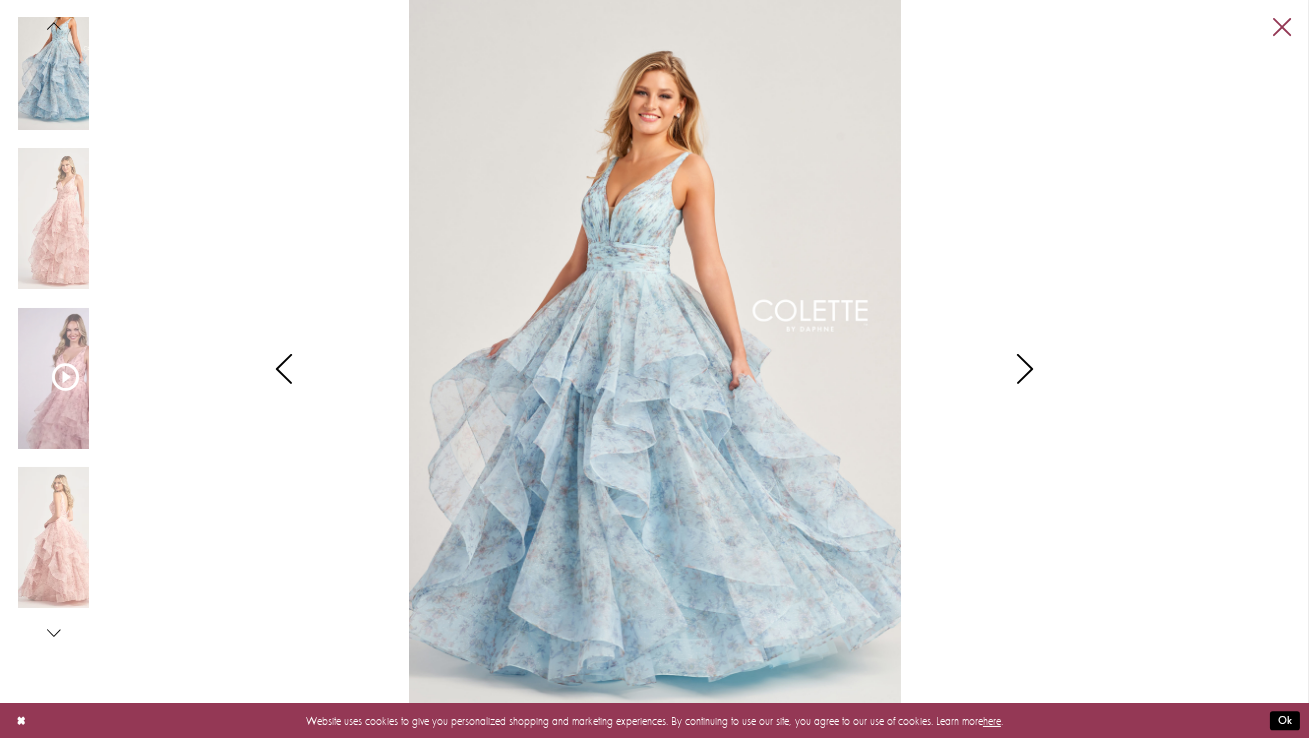 click on "Close" at bounding box center [1282, 27] 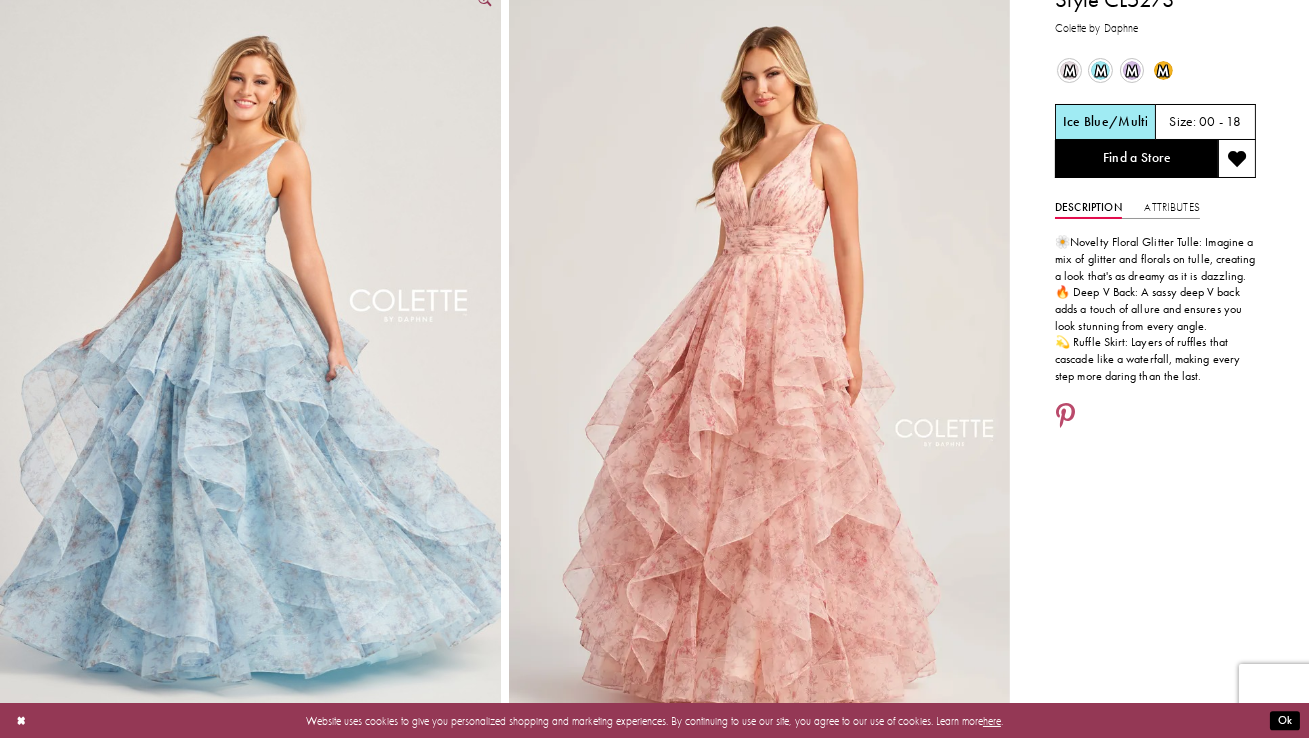 scroll, scrollTop: 118, scrollLeft: 0, axis: vertical 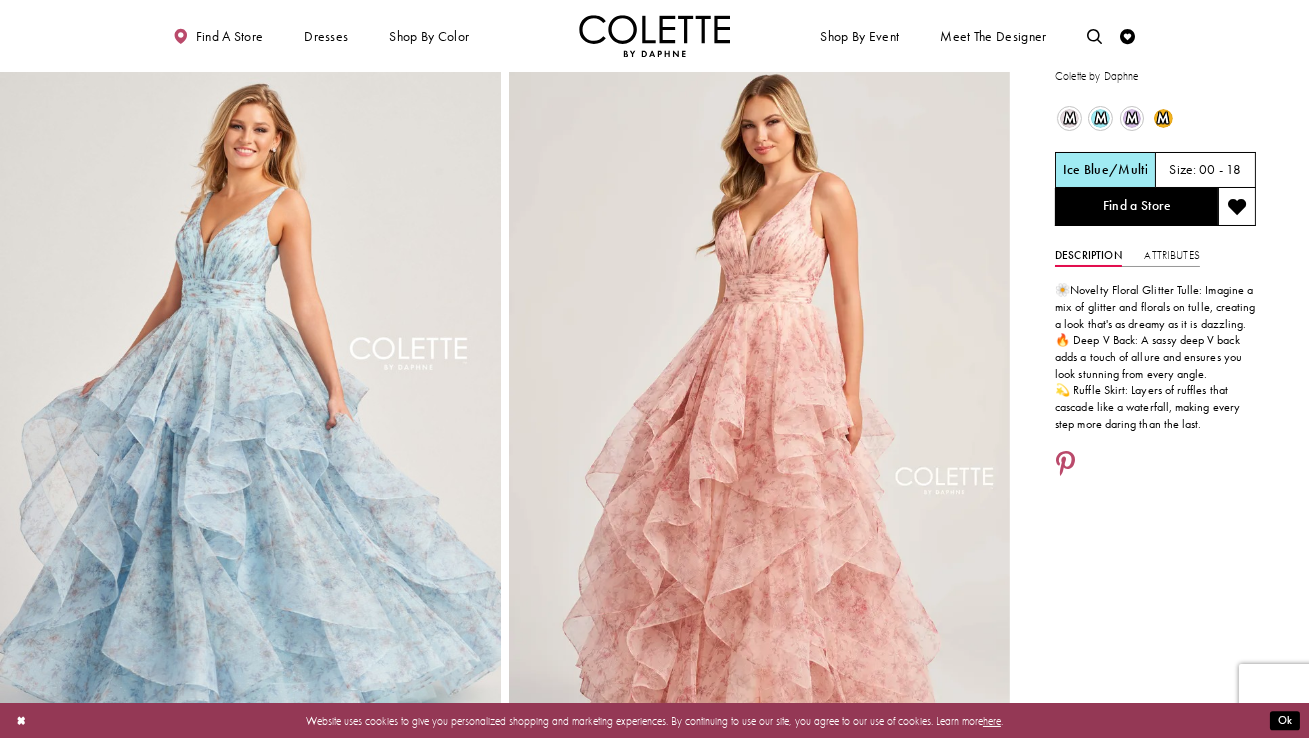 click on "00 - 18" at bounding box center [1220, 169] 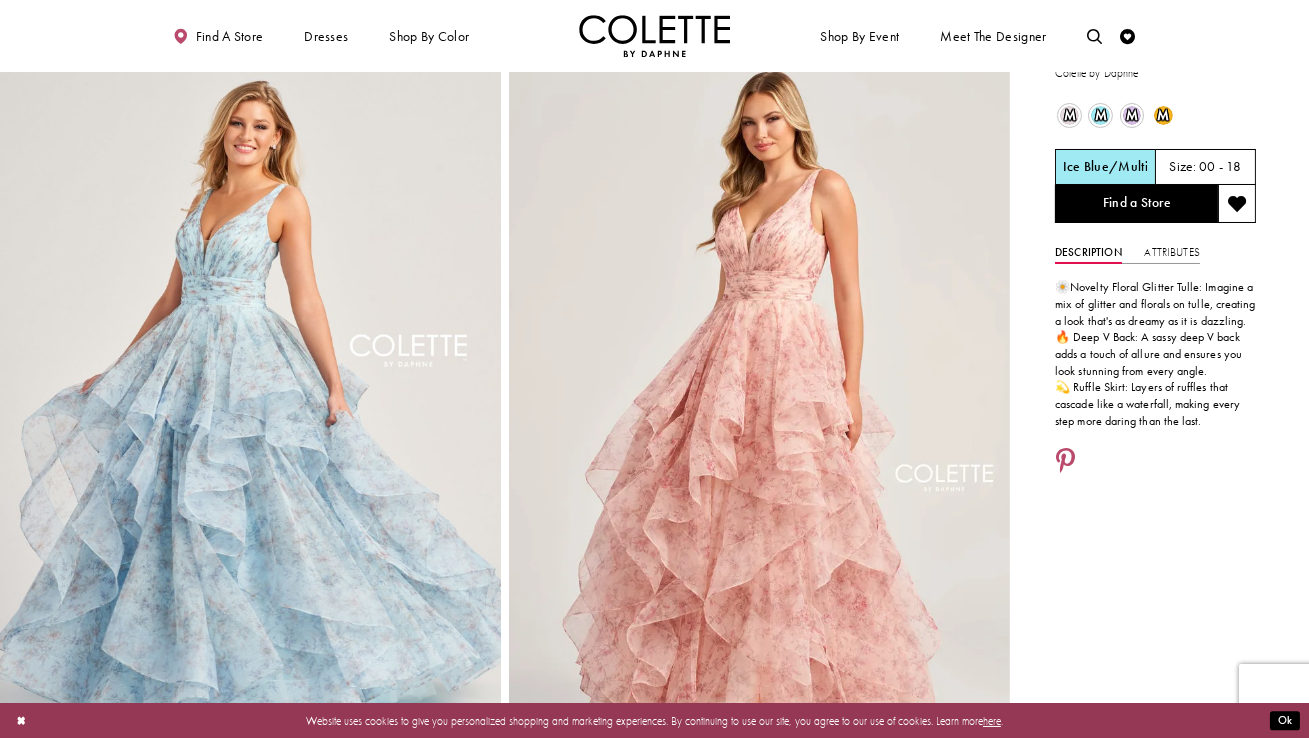 scroll, scrollTop: 120, scrollLeft: 0, axis: vertical 